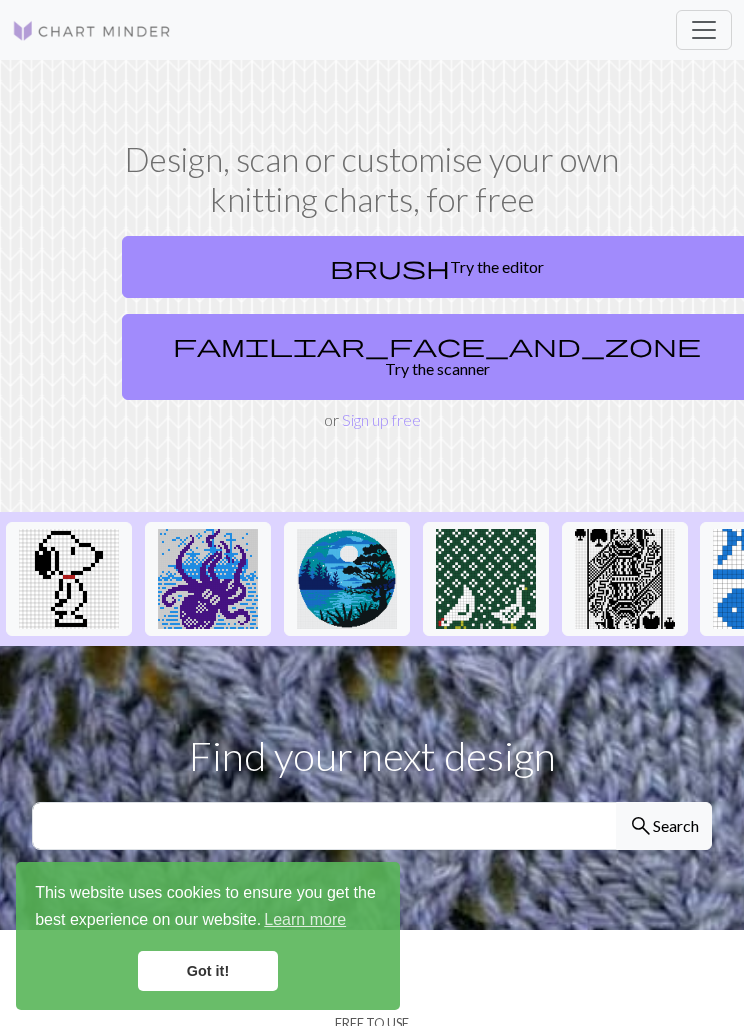 scroll, scrollTop: 0, scrollLeft: 0, axis: both 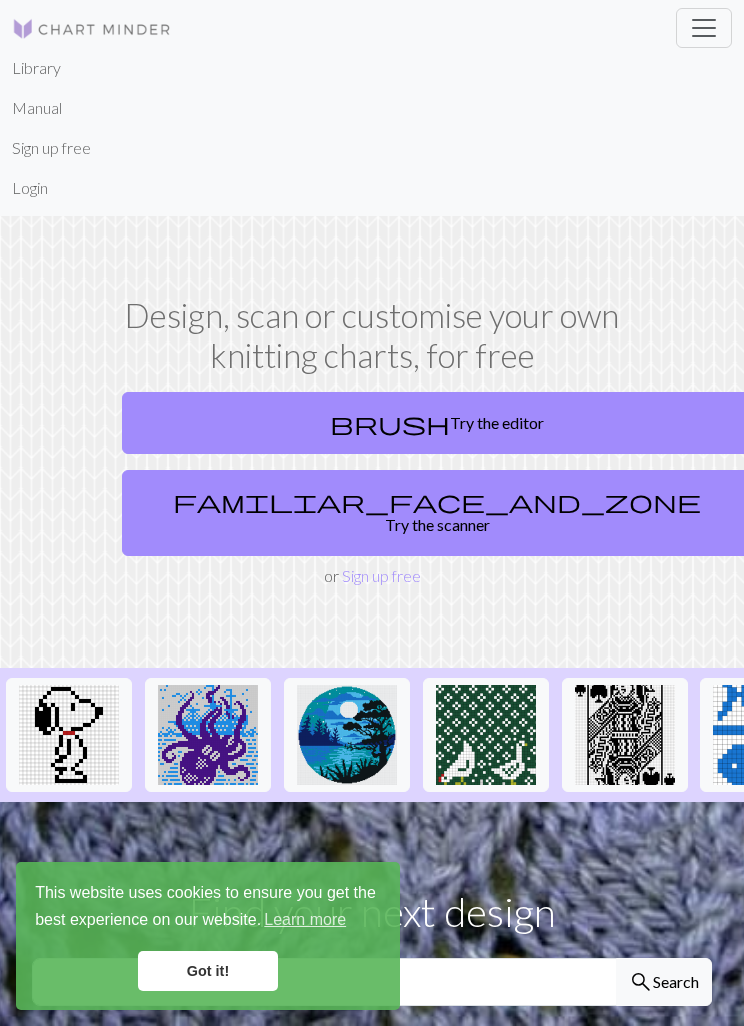 click on "Login" at bounding box center [30, 188] 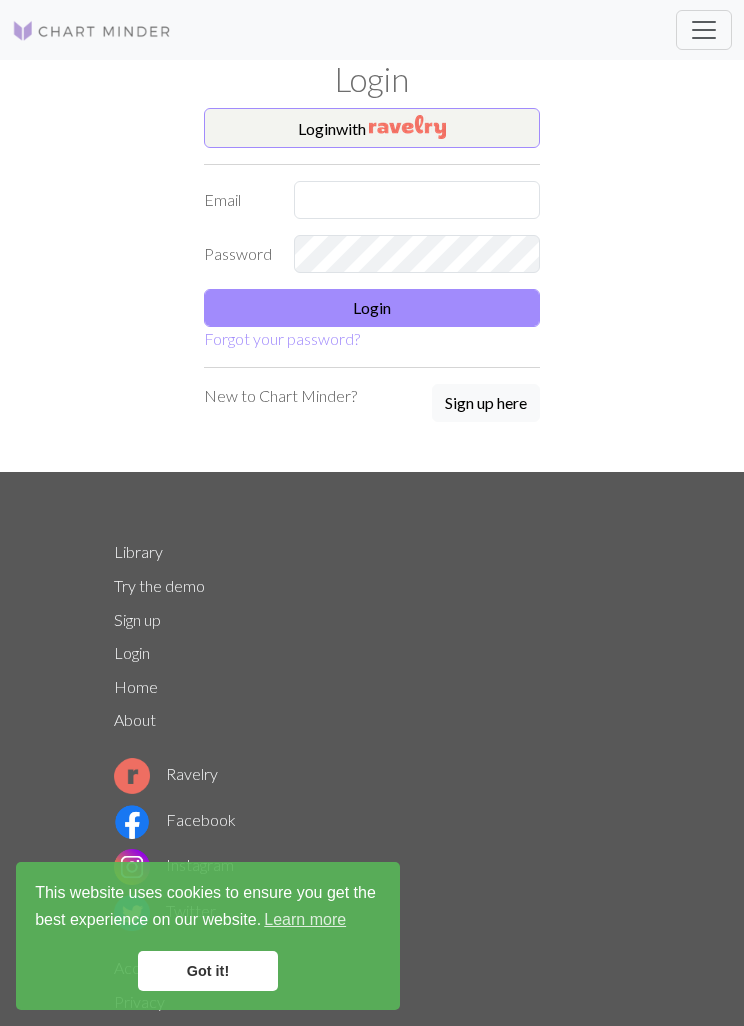 click on "Login  with" at bounding box center [372, 128] 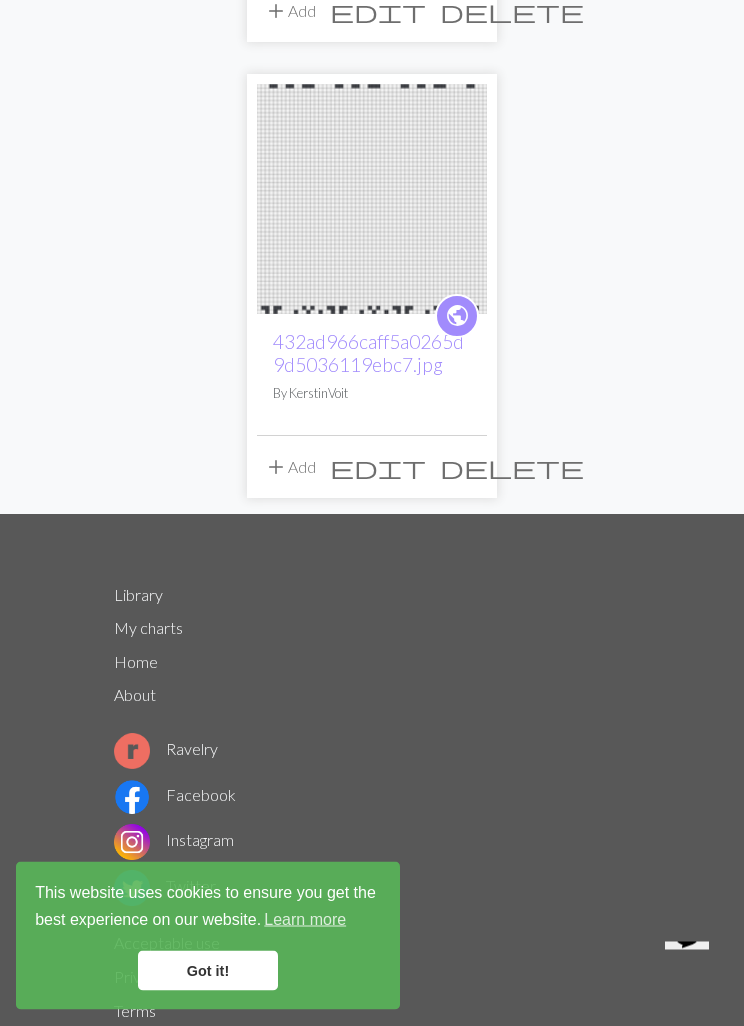 scroll, scrollTop: 1013, scrollLeft: 0, axis: vertical 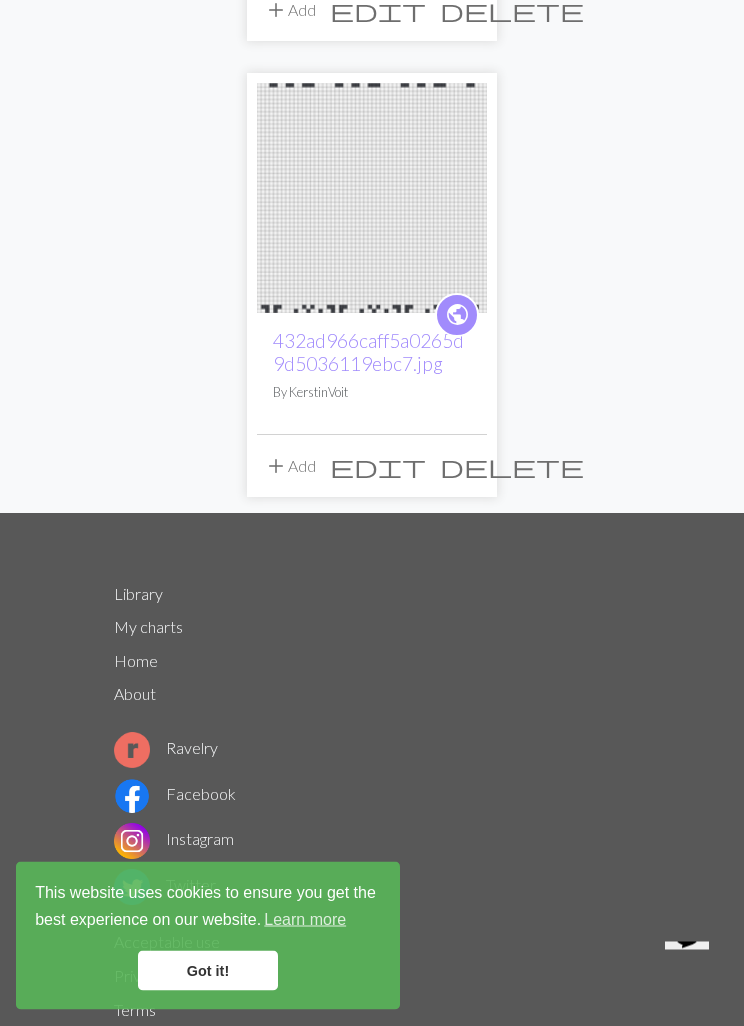 click on "432ad966caff5a0265d9d5036119ebc7.jpg" at bounding box center [368, 353] 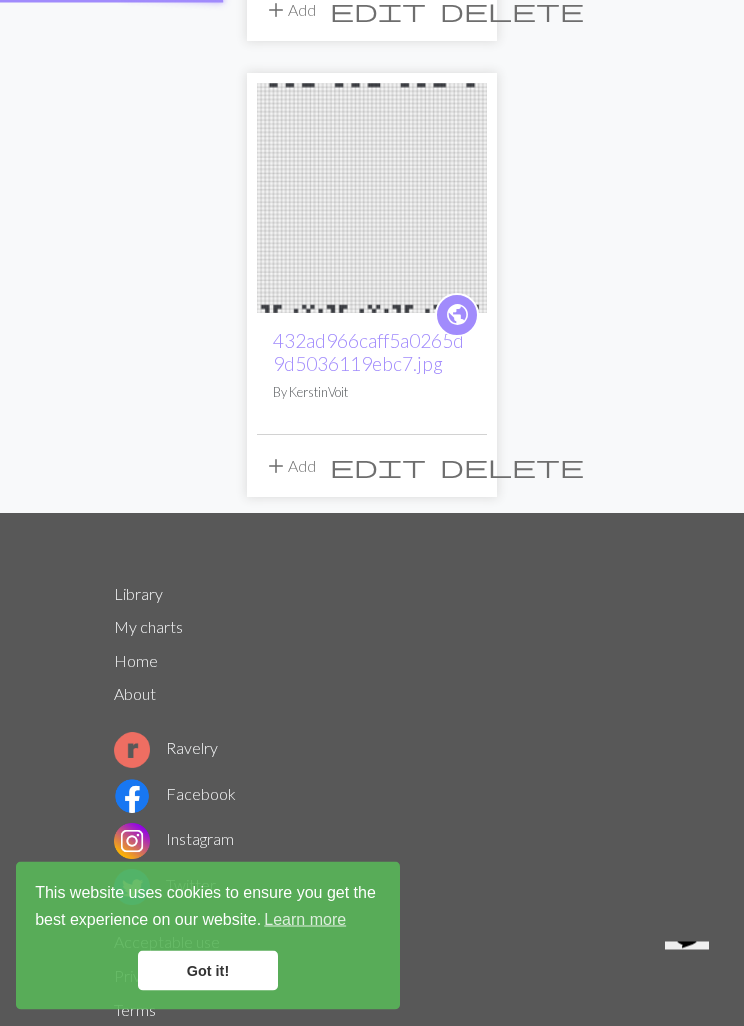 scroll, scrollTop: 1014, scrollLeft: 0, axis: vertical 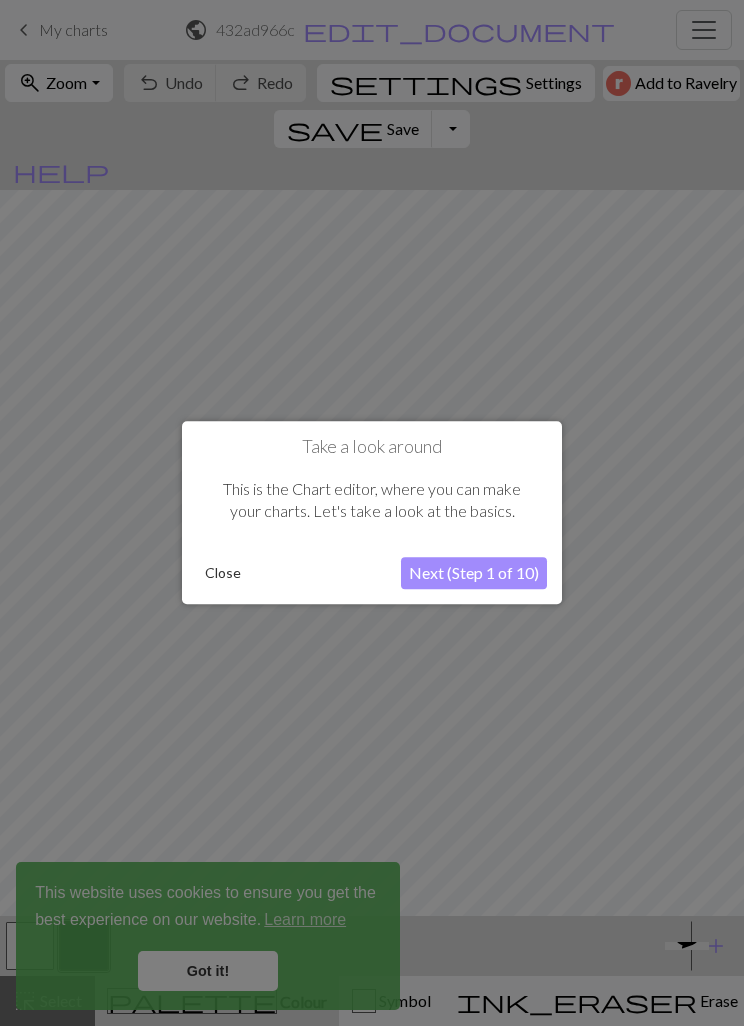 click on "Close" at bounding box center [223, 574] 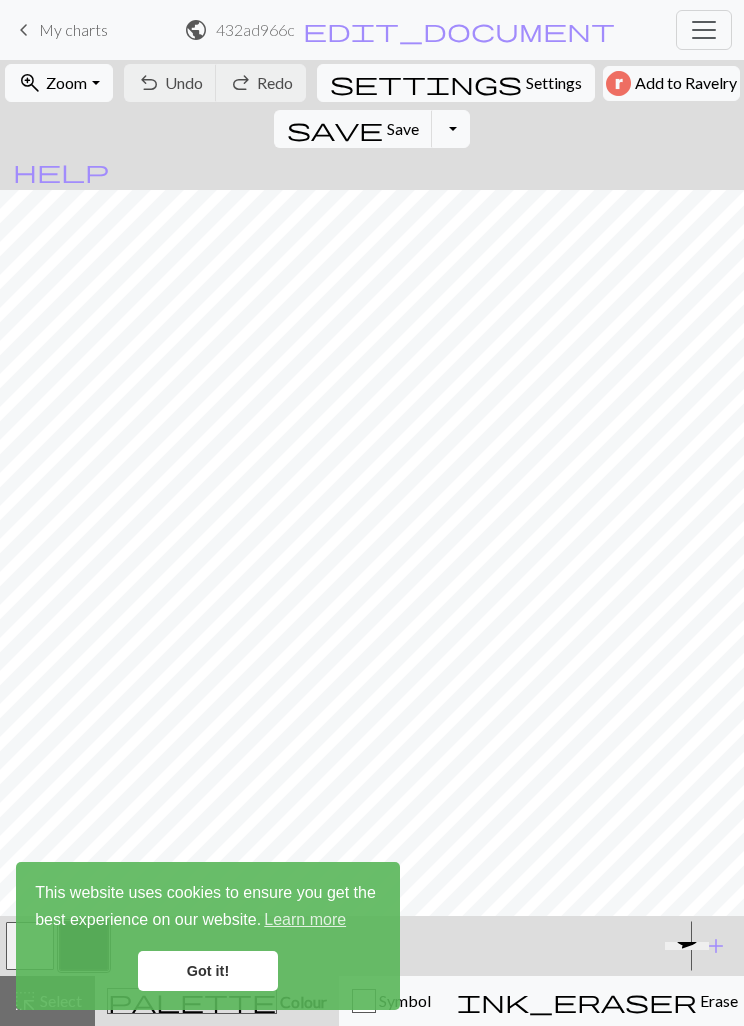 click on "Settings" at bounding box center [554, 83] 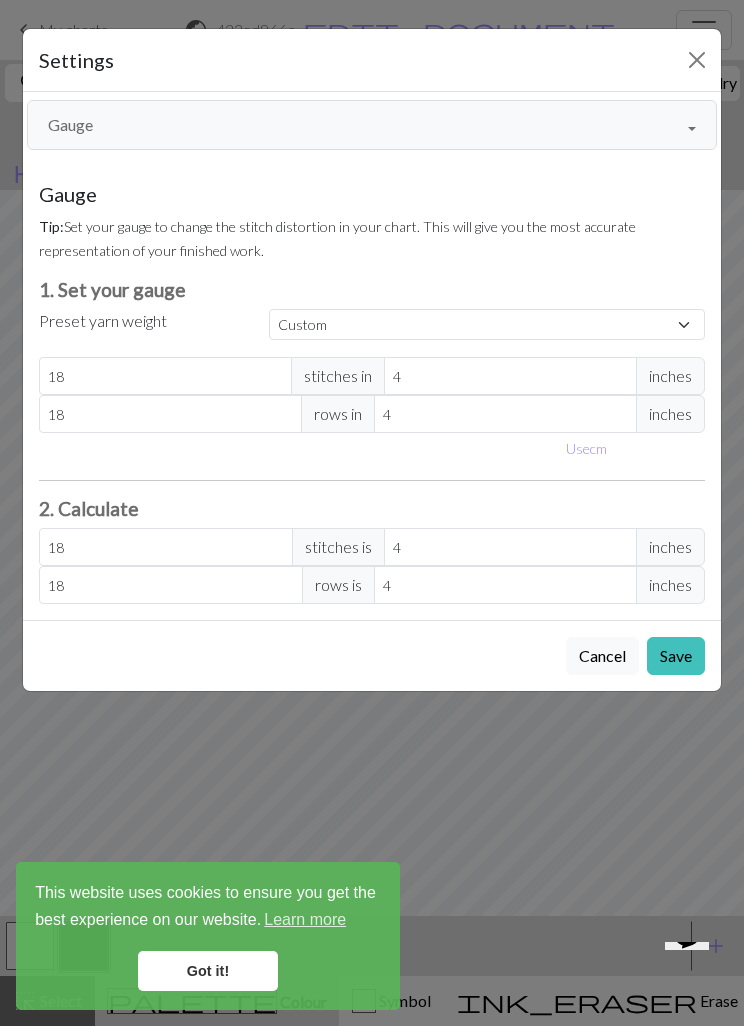 click at bounding box center [697, 60] 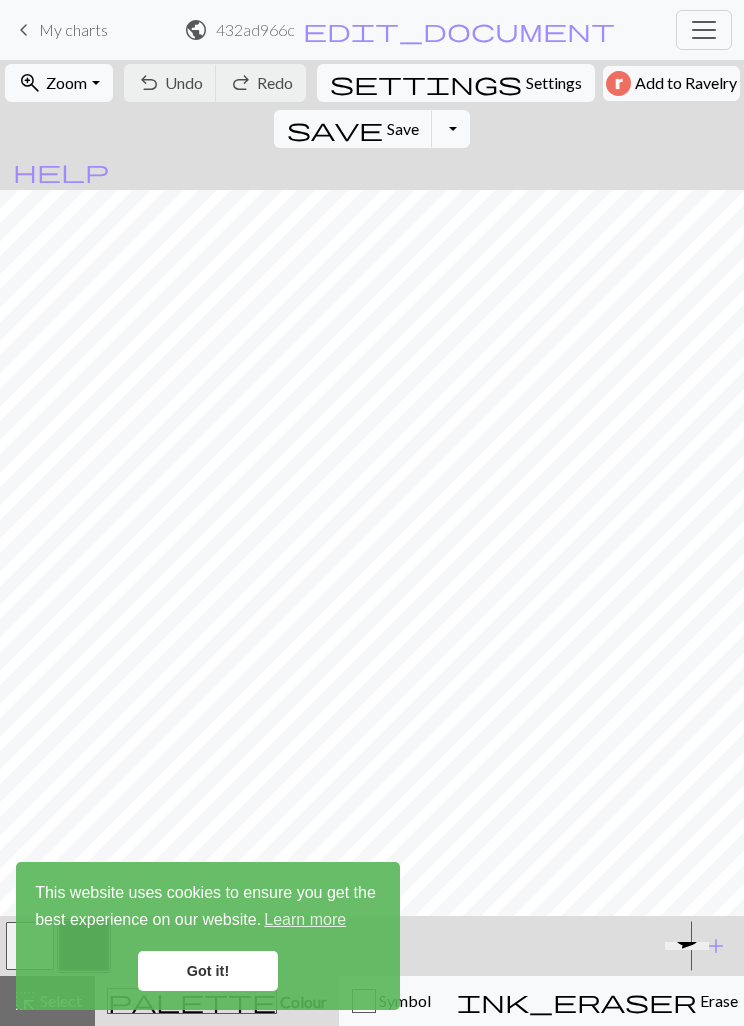 click on "Settings" at bounding box center (554, 83) 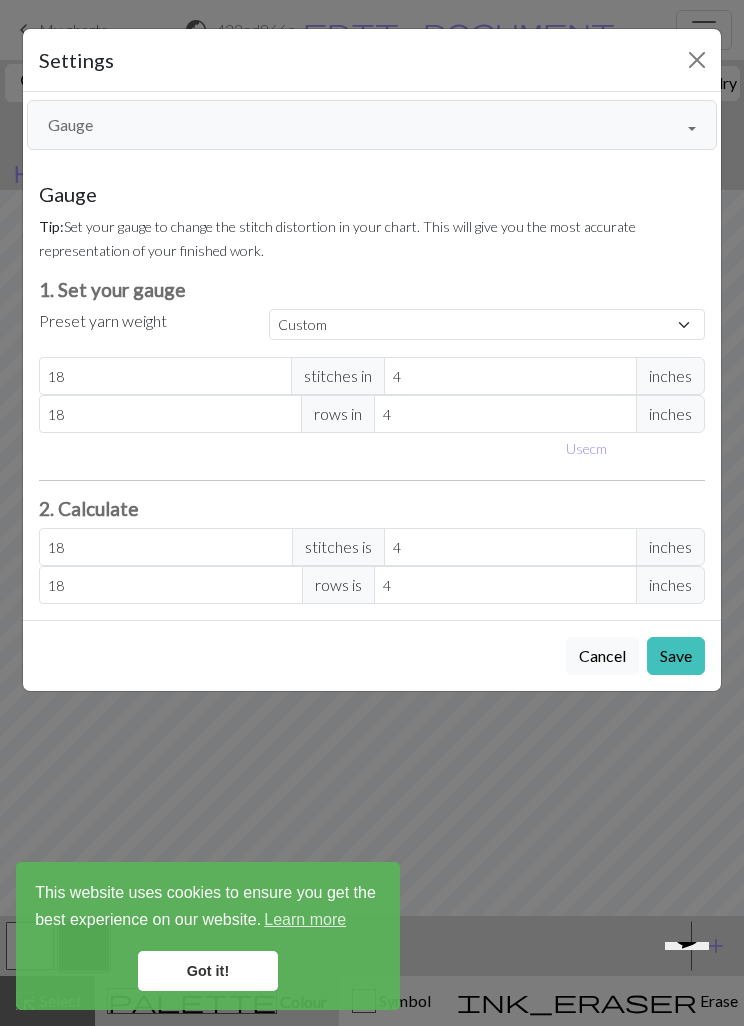 click on "Gauge" at bounding box center (372, 125) 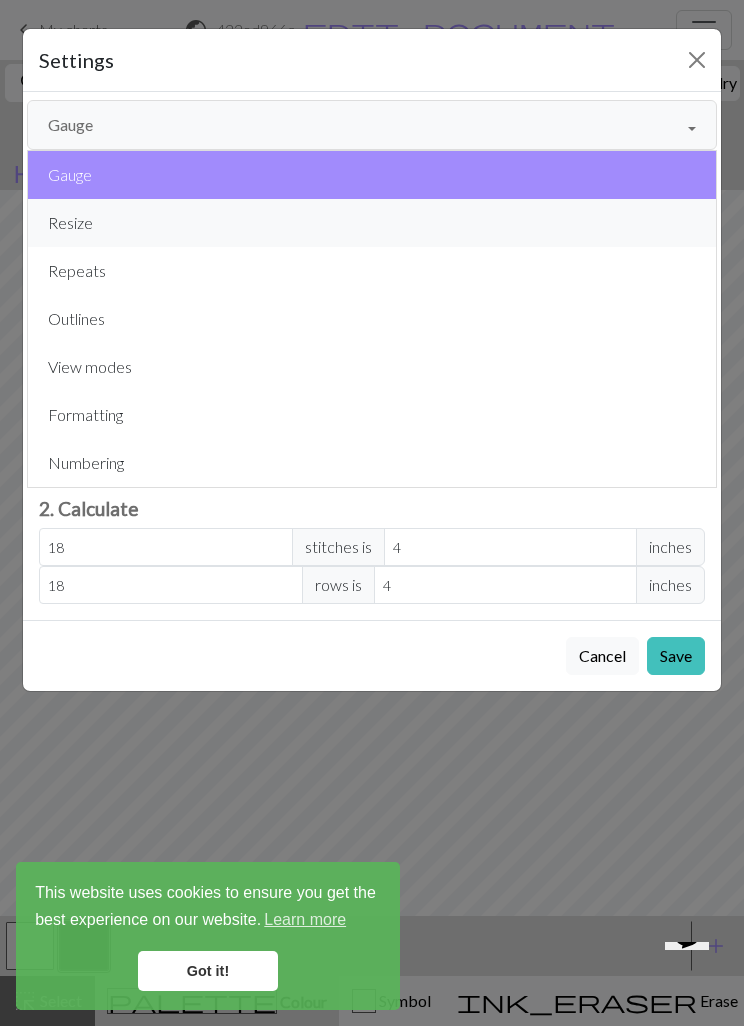 click on "Resize" at bounding box center (372, 223) 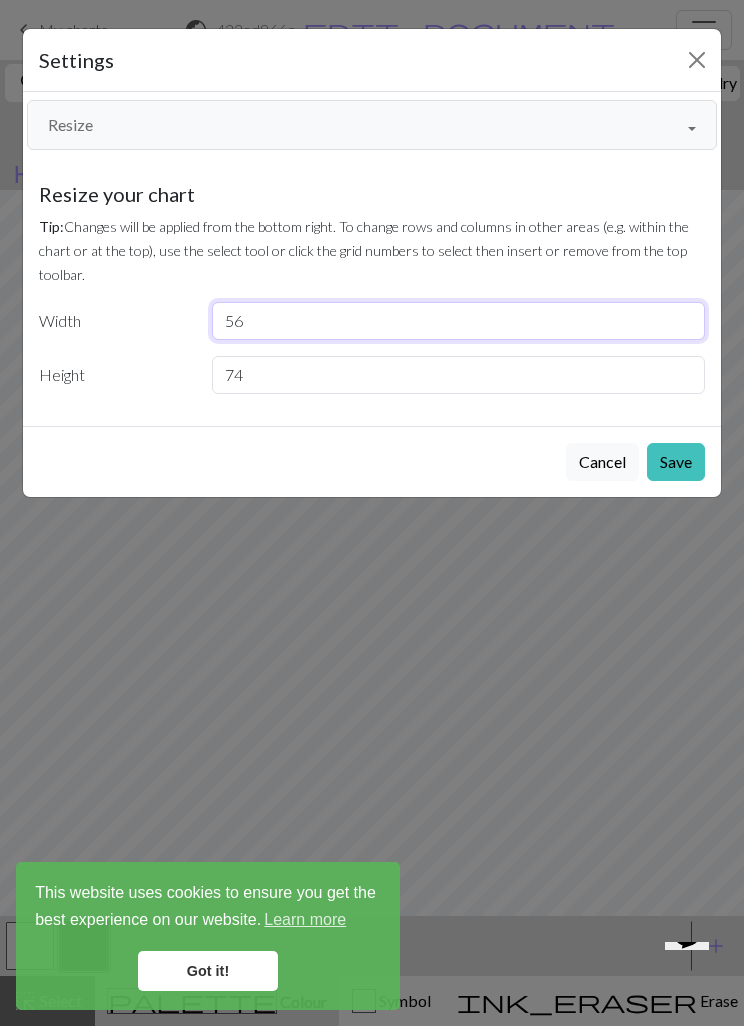 click on "56" at bounding box center (459, 321) 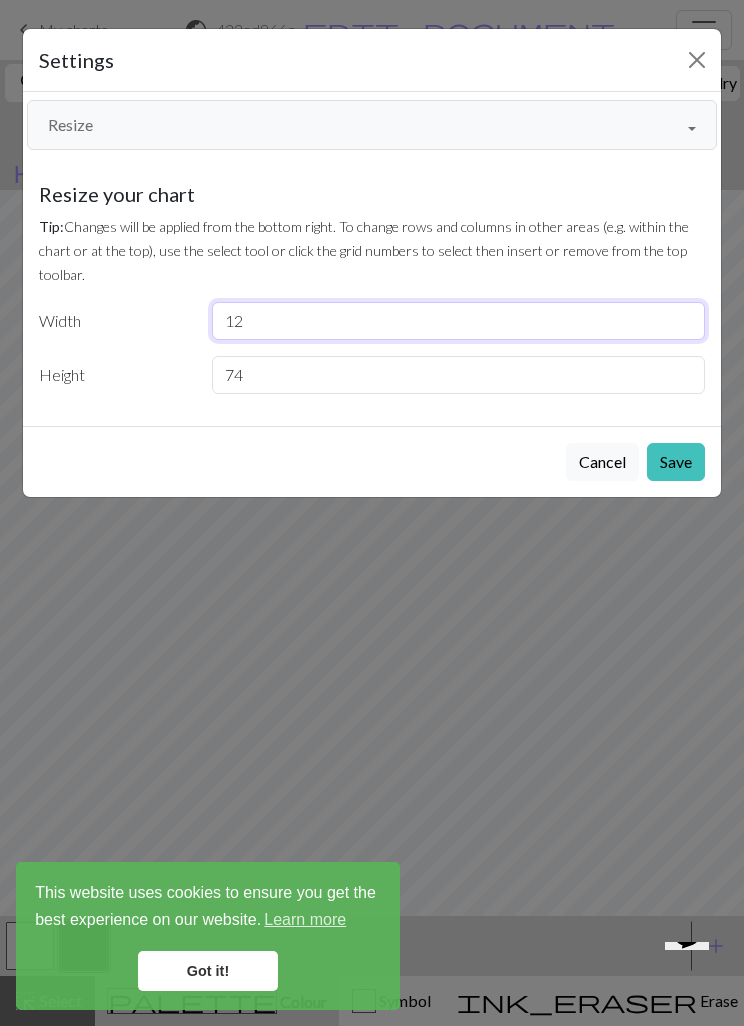 type on "12" 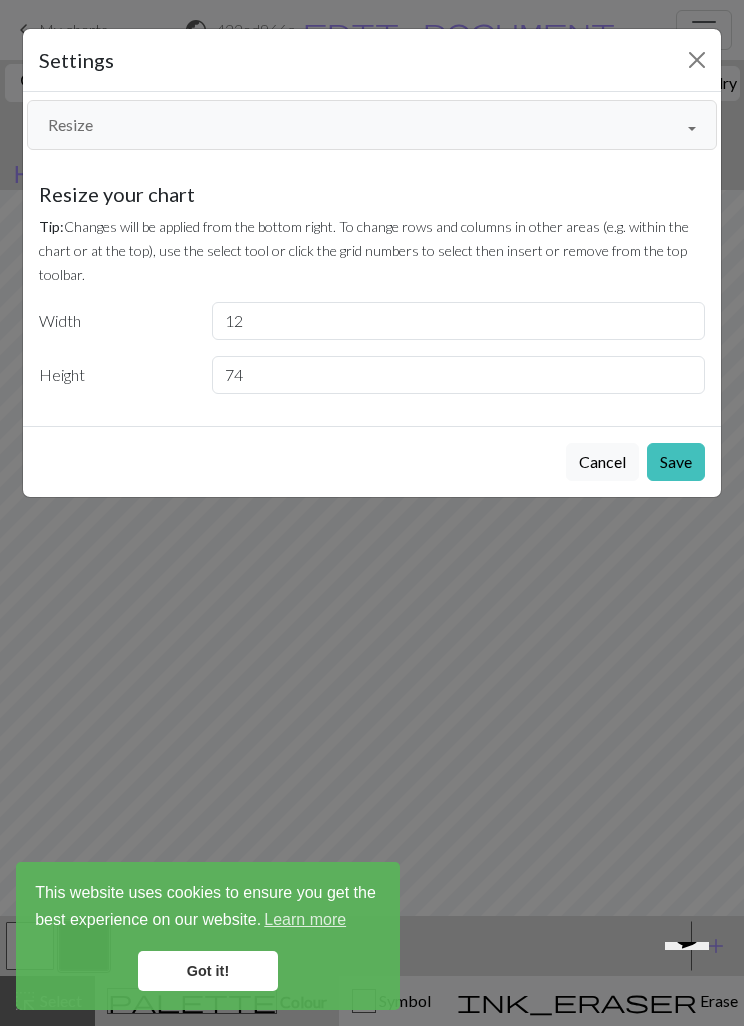 click on "Save" at bounding box center (676, 462) 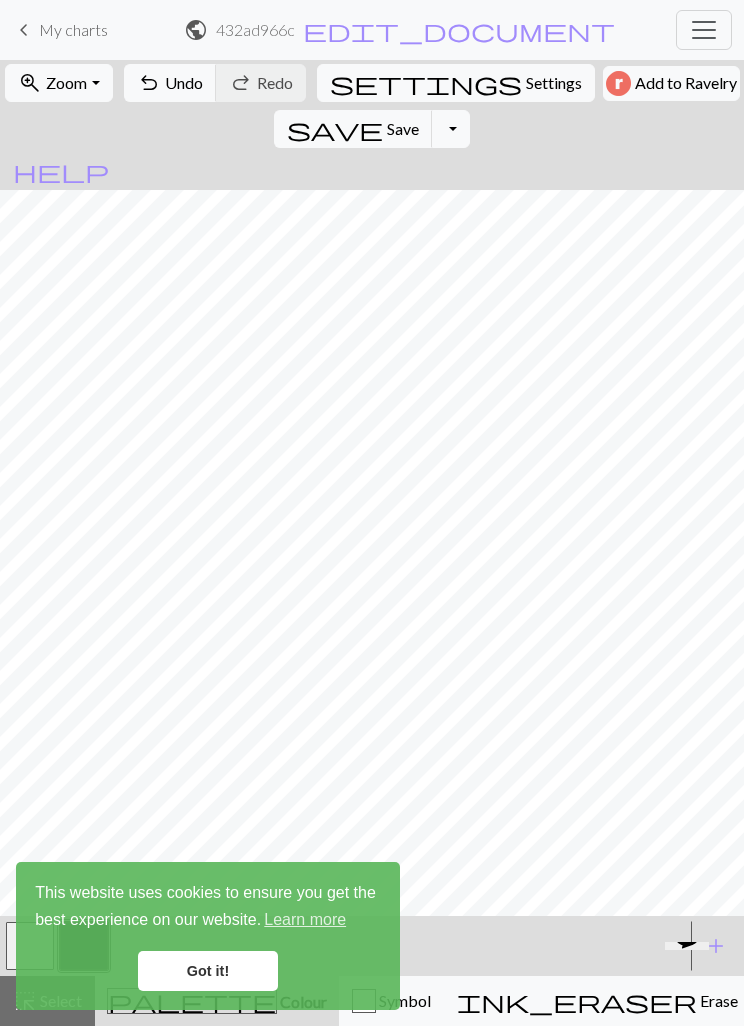 click on "Got it!" at bounding box center (208, 971) 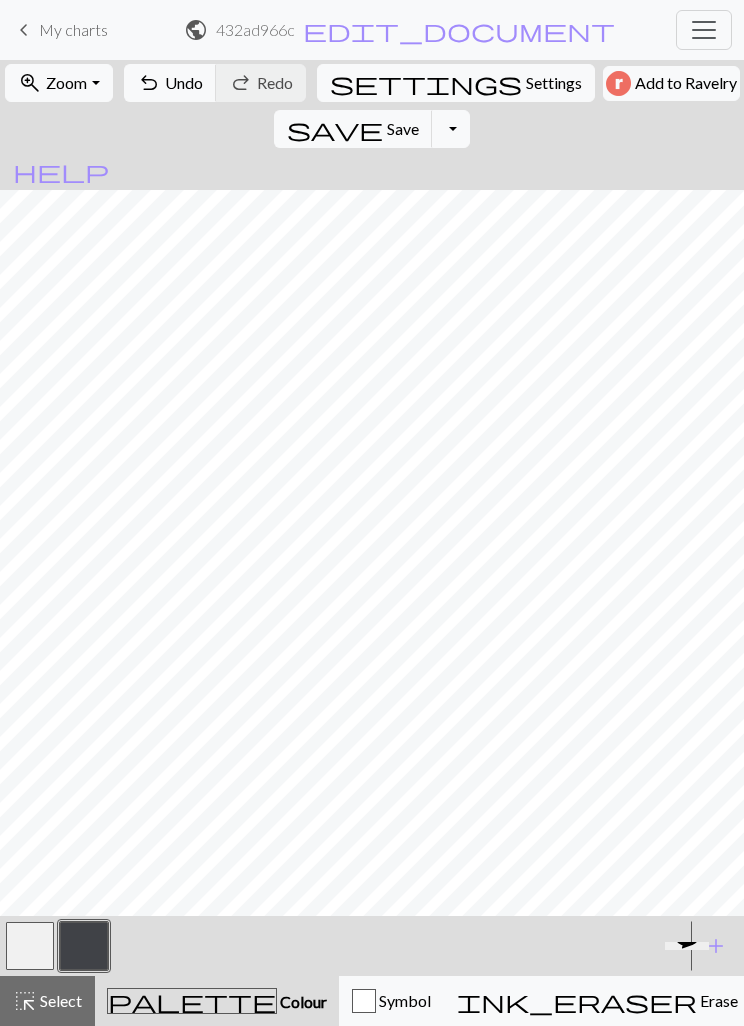 click on "Undo" at bounding box center (184, 82) 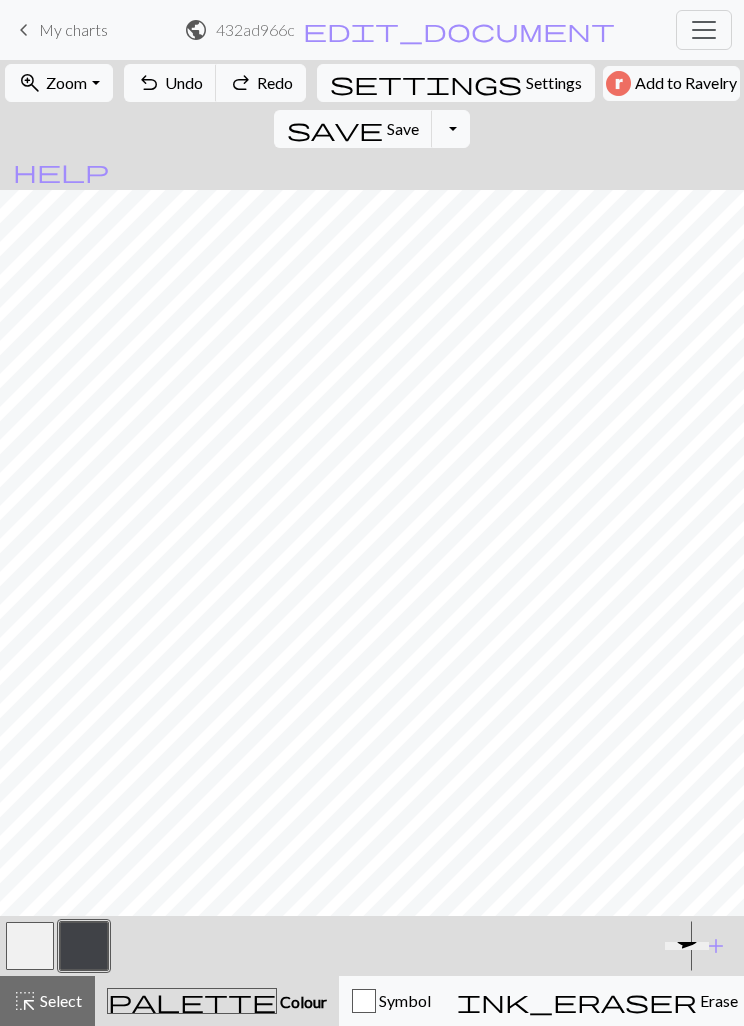 click on "highlight_alt   Select   Select" at bounding box center [47, 1001] 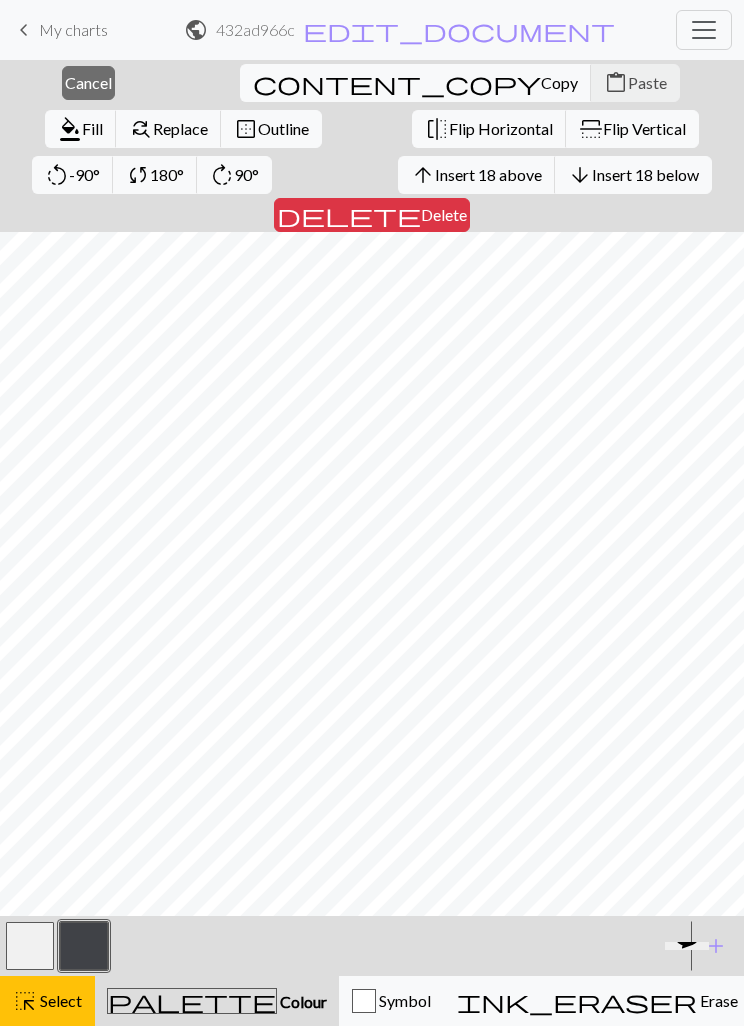 click on "close Cancel" at bounding box center (88, 83) 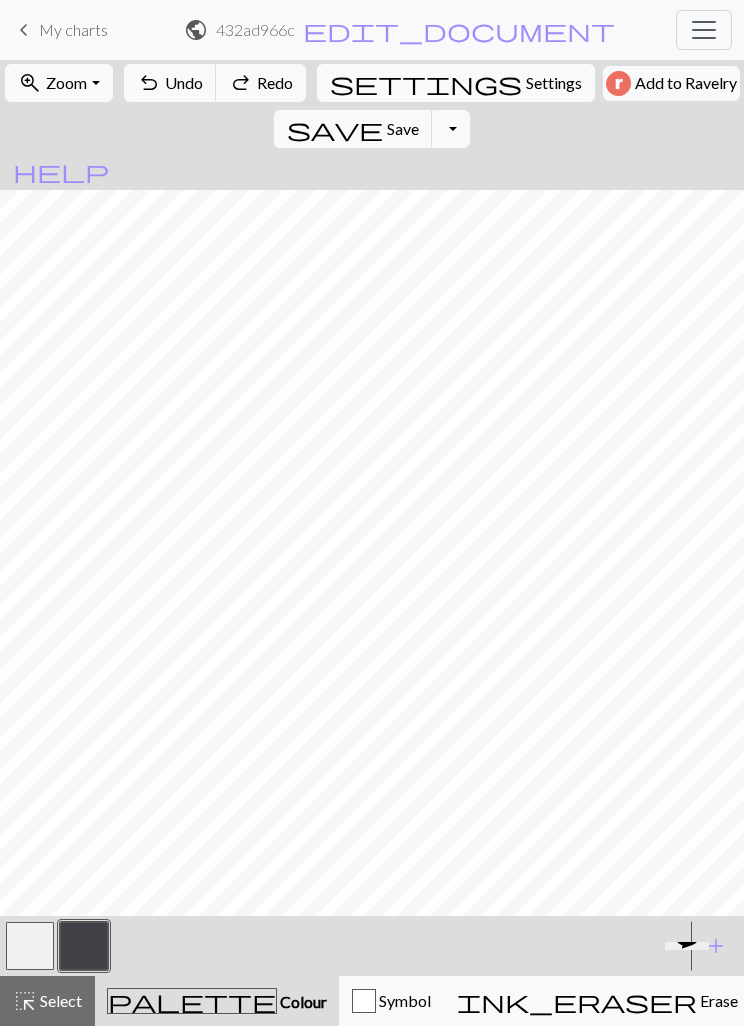 click on "Settings" at bounding box center (554, 83) 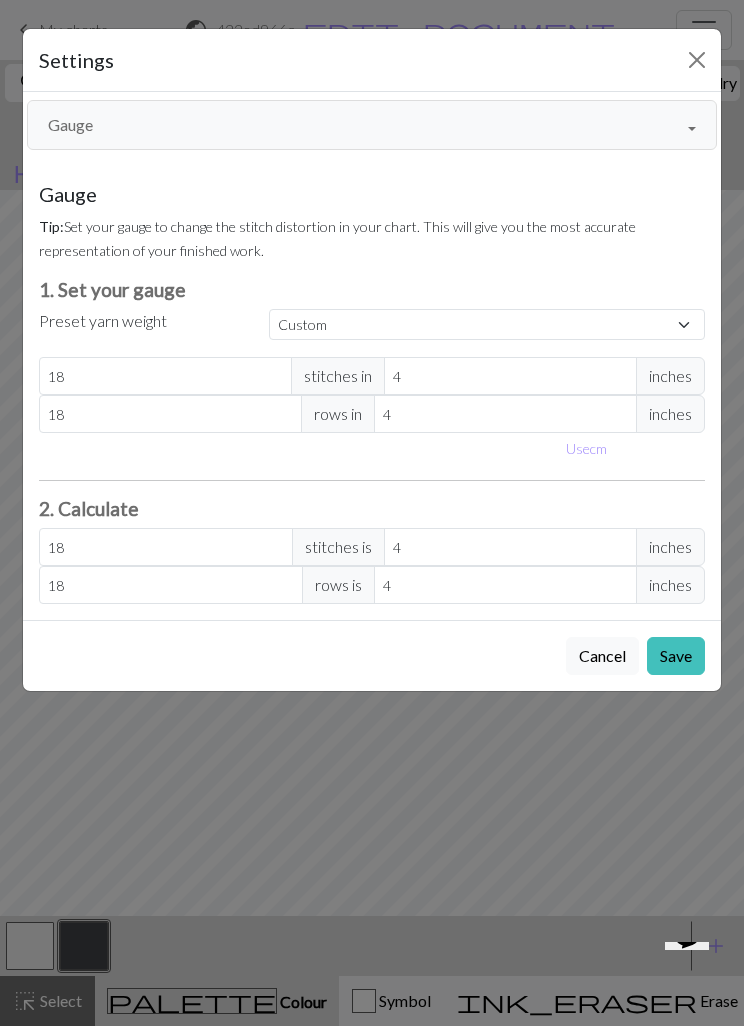 click on "Gauge" at bounding box center [372, 125] 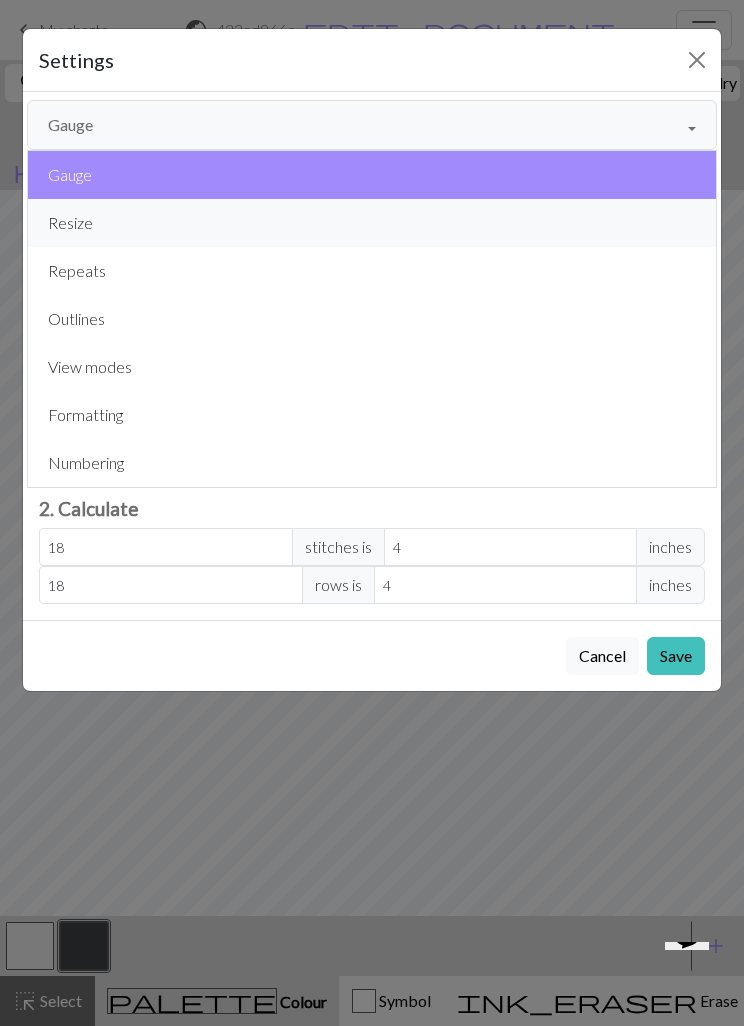 click on "Resize" at bounding box center [372, 223] 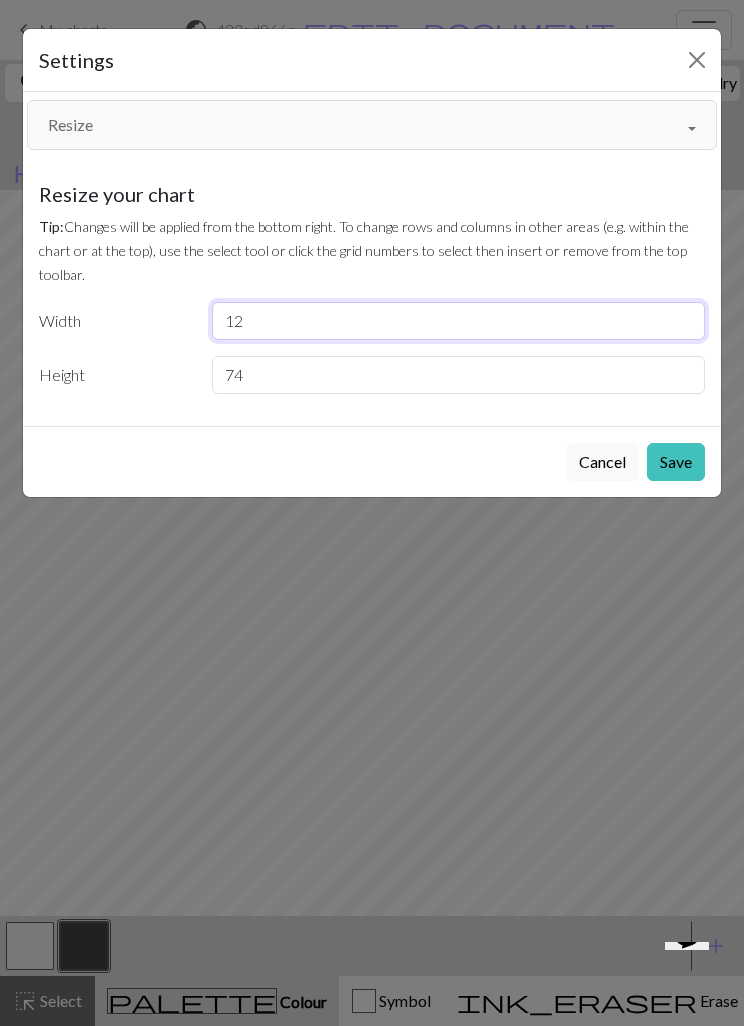 click on "12" at bounding box center (459, 321) 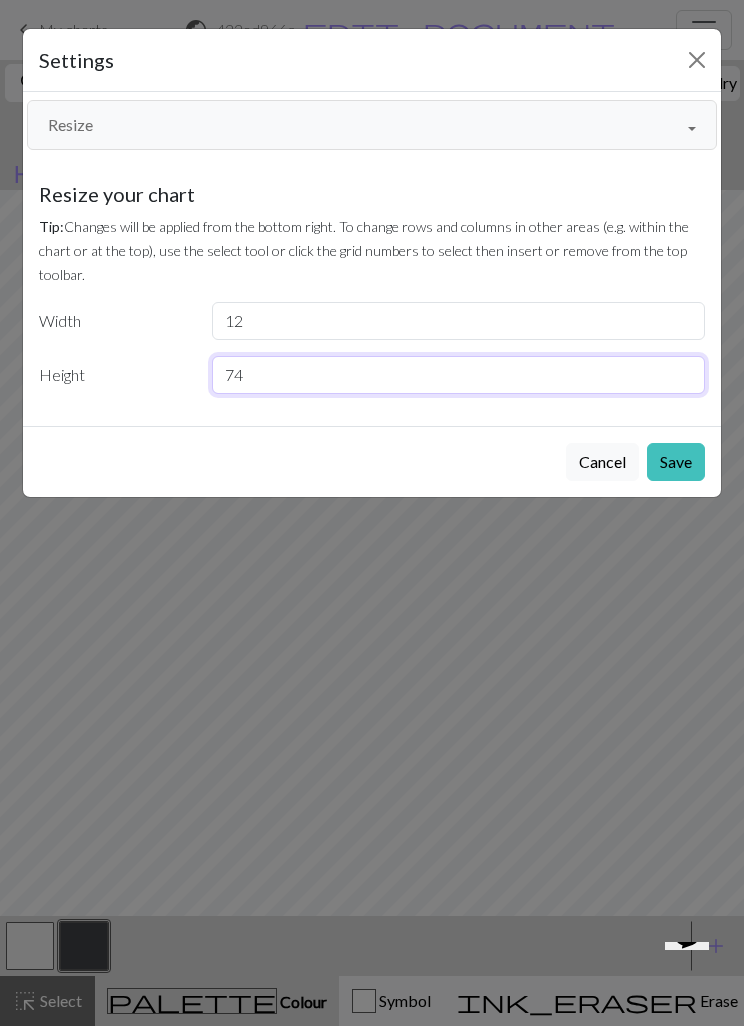 click on "74" at bounding box center (459, 375) 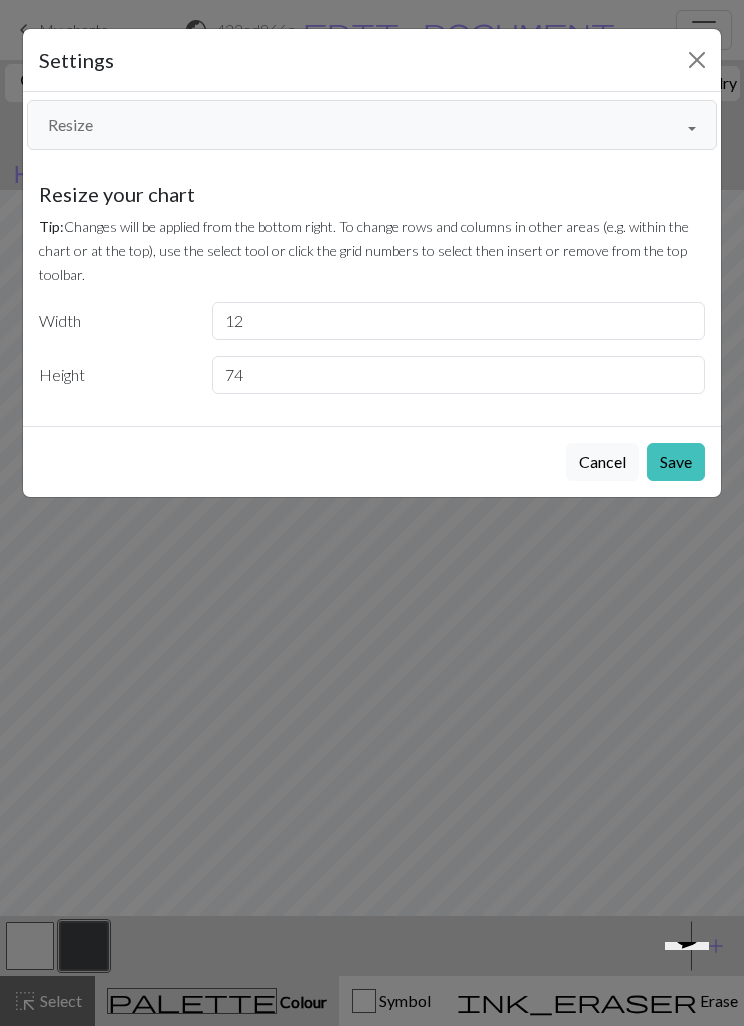 click on "Gauge Tip:  Set your gauge to change the stitch distortion in your chart. This will give you the most accurate representation of your finished work. 1. Set your gauge Preset yarn weight Custom Square Lace Light Fingering Fingering Sport Double knit Worsted Aran Bulky Super Bulky 18 stitches in  4 inches 18 rows in  4 inches Use  cm 2. Calculate 18 stitches is 4 inches 18 rows is 4 inches Resize your chart Tip:  Changes will be applied from the bottom right. To change rows and columns in other areas (e.g. within the chart or at the top), use the select tool or click the grid numbers to select then insert or remove from the top toolbar. Width 12 Height 74 Repeats Tip:   This will show your entire chart repeated, so you can preview what joining panels look like together. arrow_forward  Horizontal 1 arrow_downward  Vertical 1 Outlines Tip:  Click on row/stitch numbers, or long-press and drag to add section outlines directly in your workspace Add an outline View modes Show Legend Draw cells as Grid label_important" at bounding box center [372, 296] 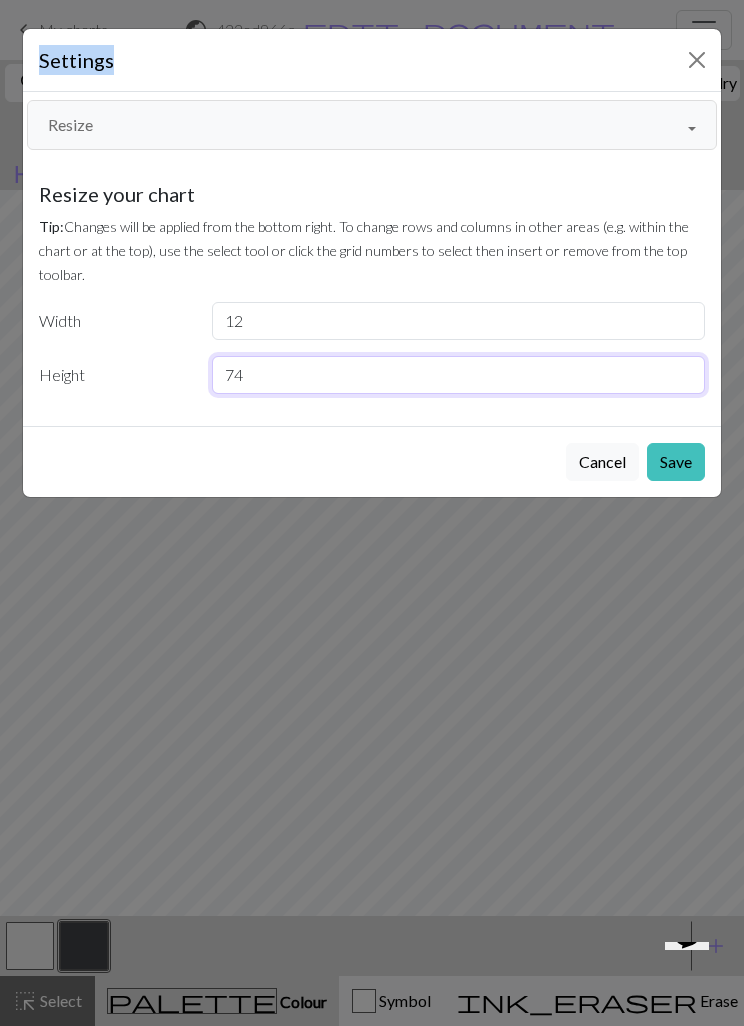 click on "74" at bounding box center [459, 375] 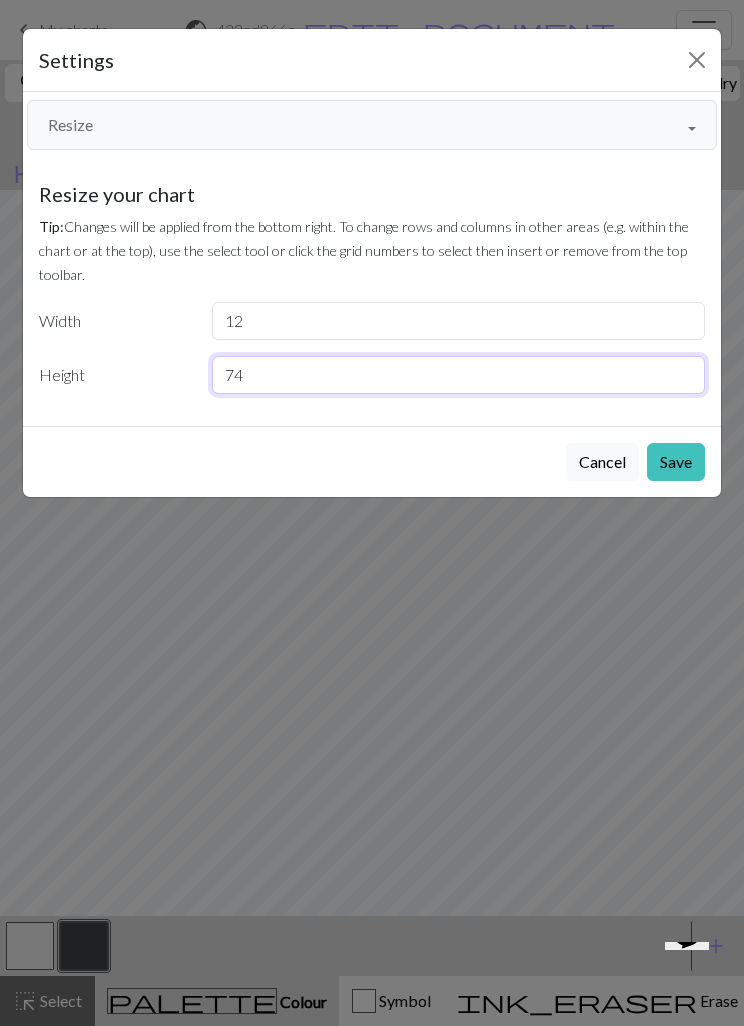 type on "7" 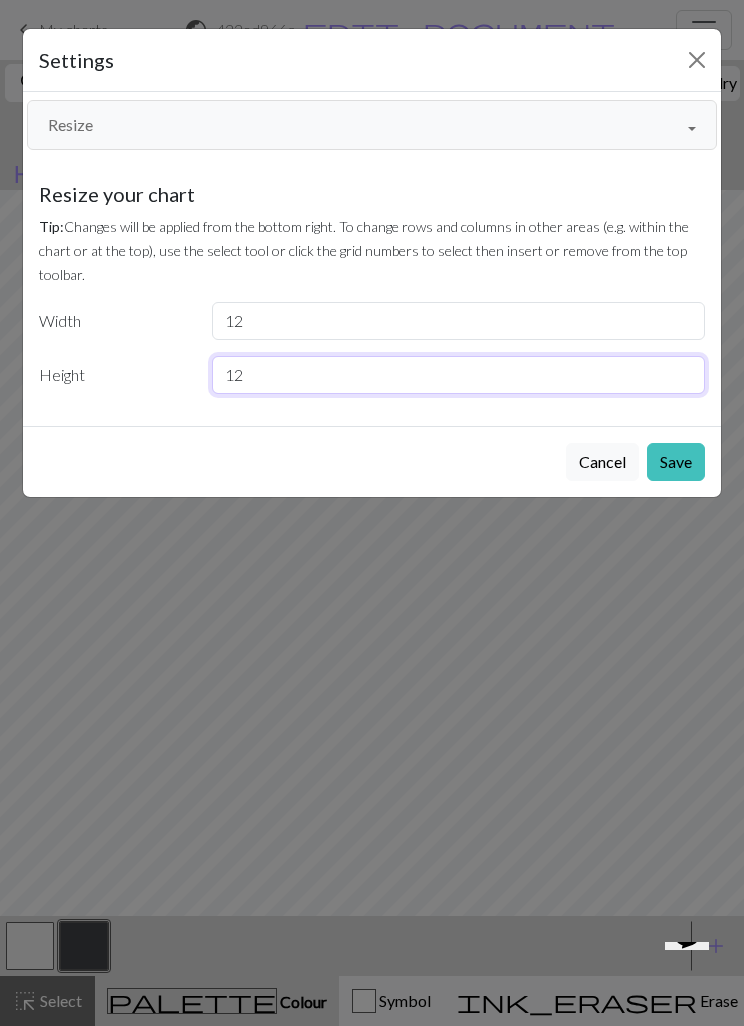 type on "12" 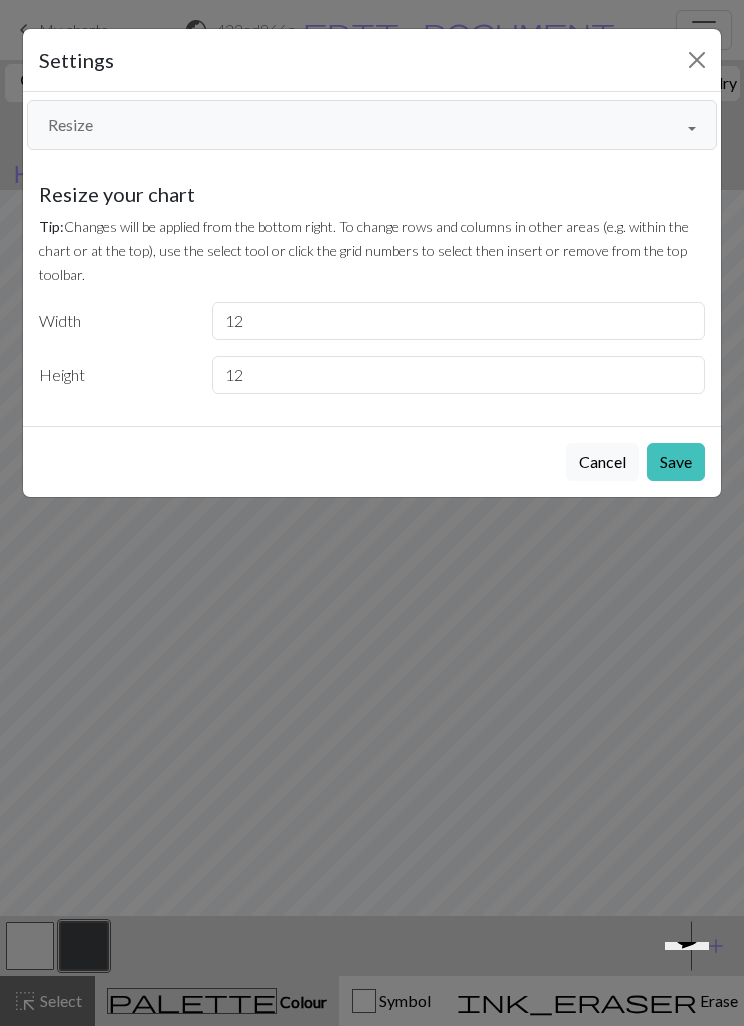 click on "Save" at bounding box center (676, 462) 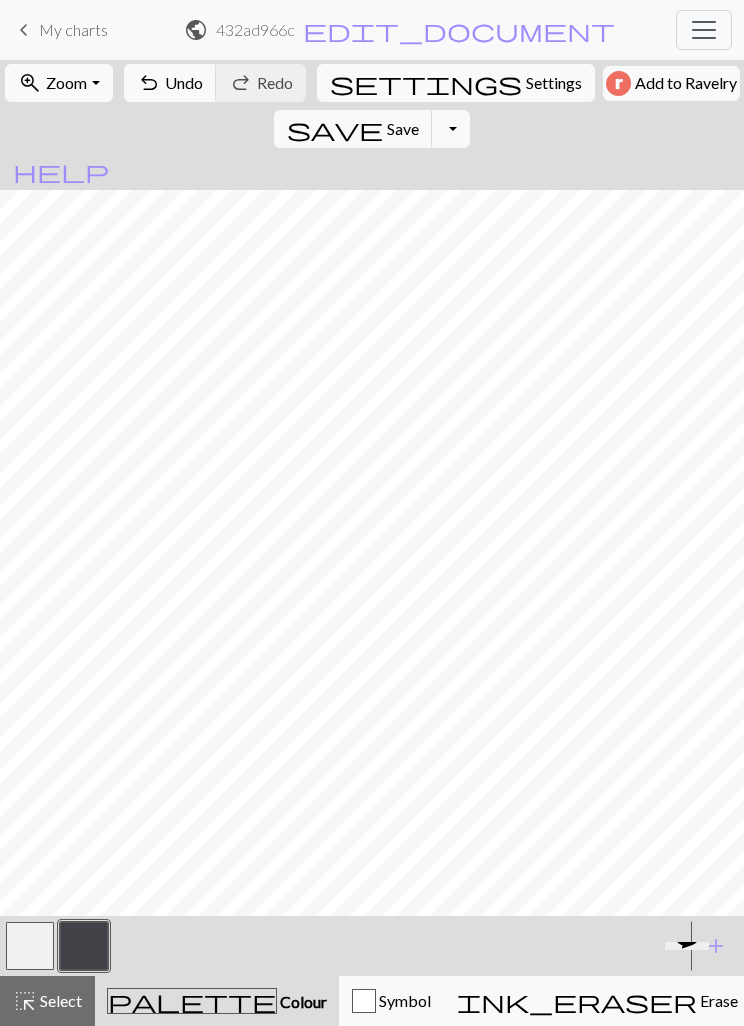 click on "Undo" at bounding box center (184, 82) 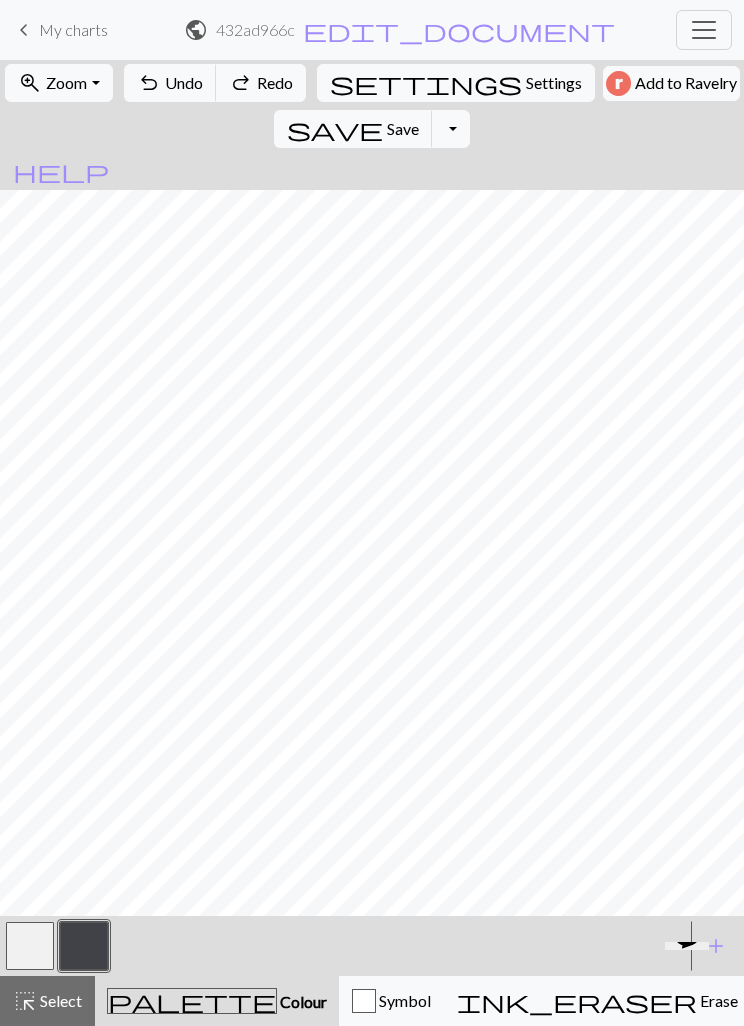 click on "Settings" at bounding box center [554, 83] 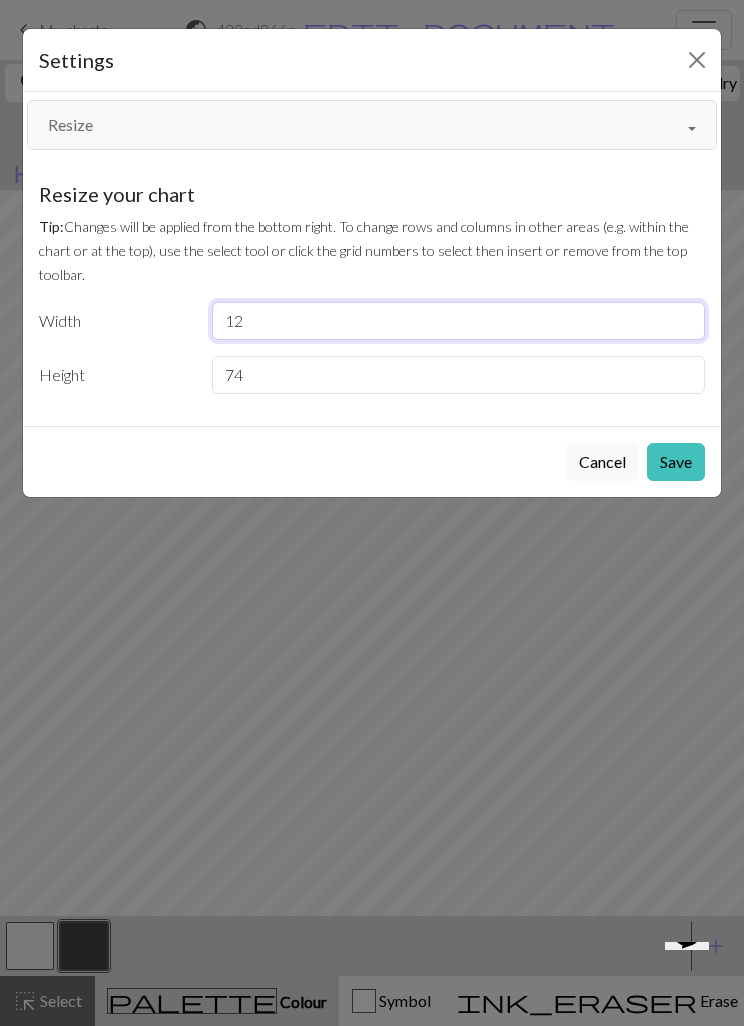 click on "12" at bounding box center (459, 321) 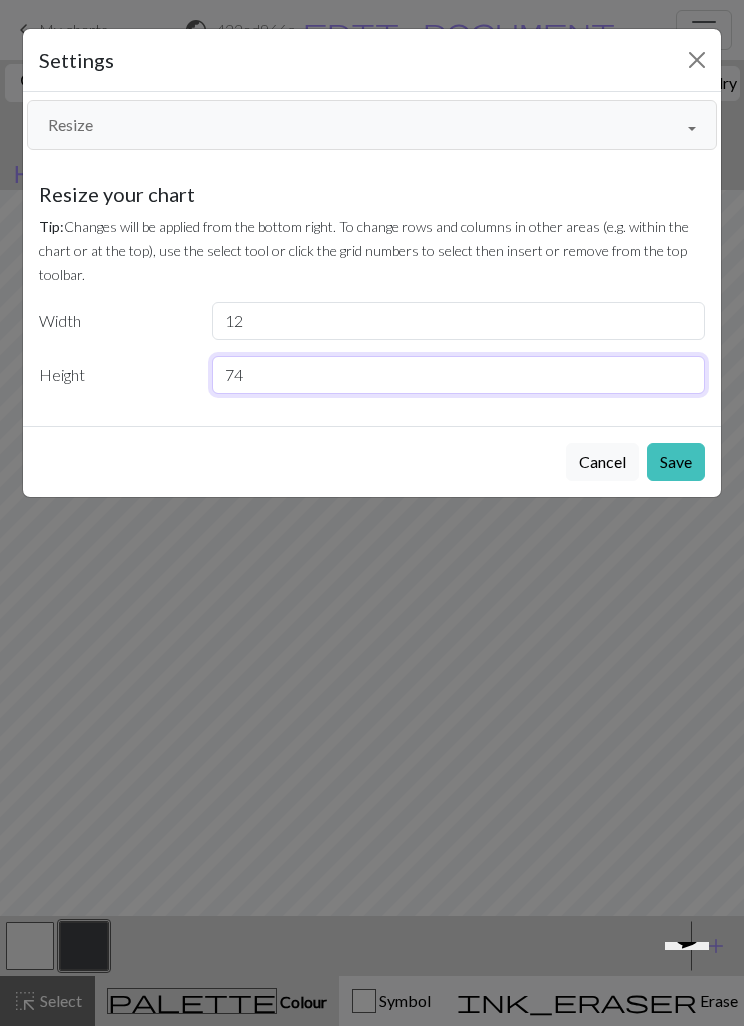 click on "74" at bounding box center (459, 375) 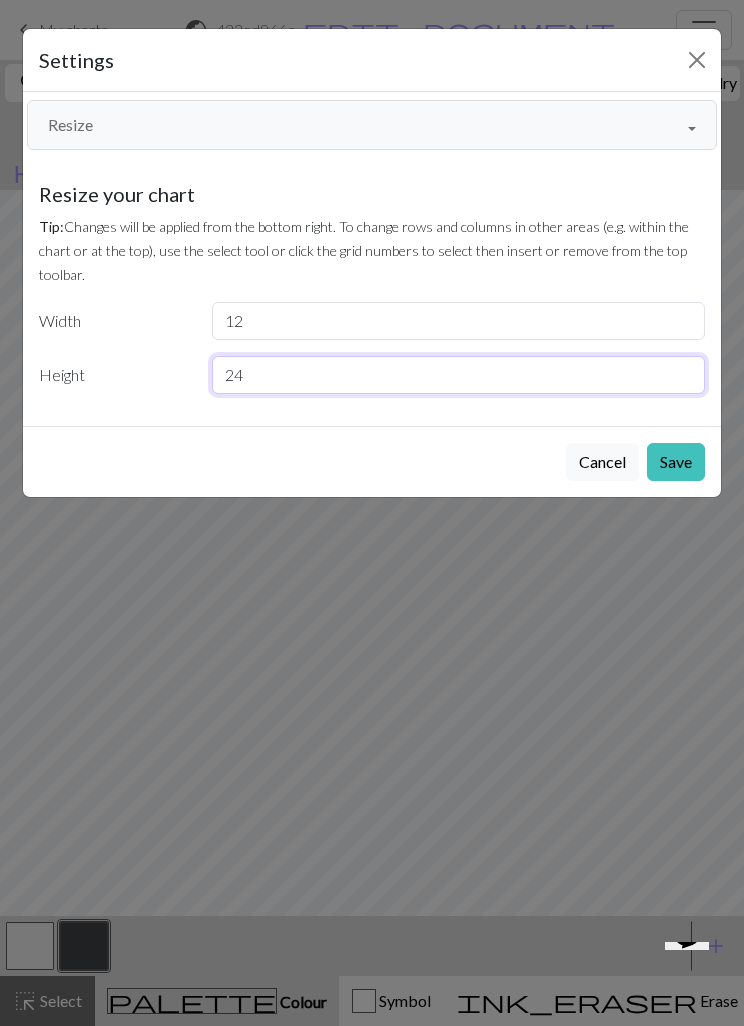 type on "24" 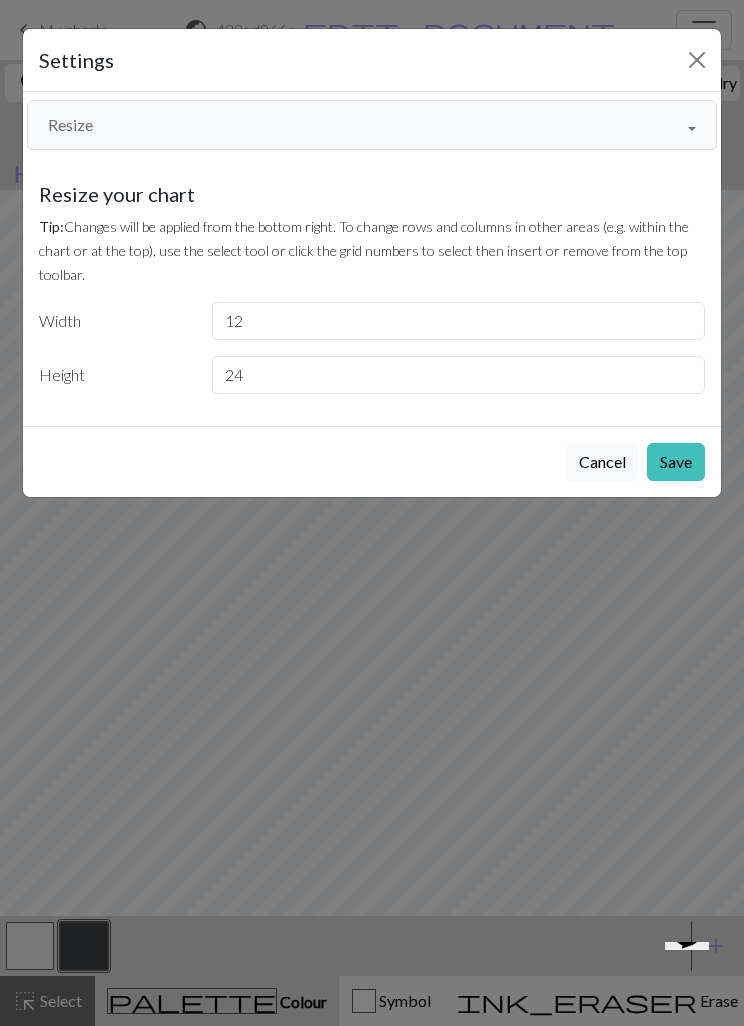 click on "Save" at bounding box center (676, 462) 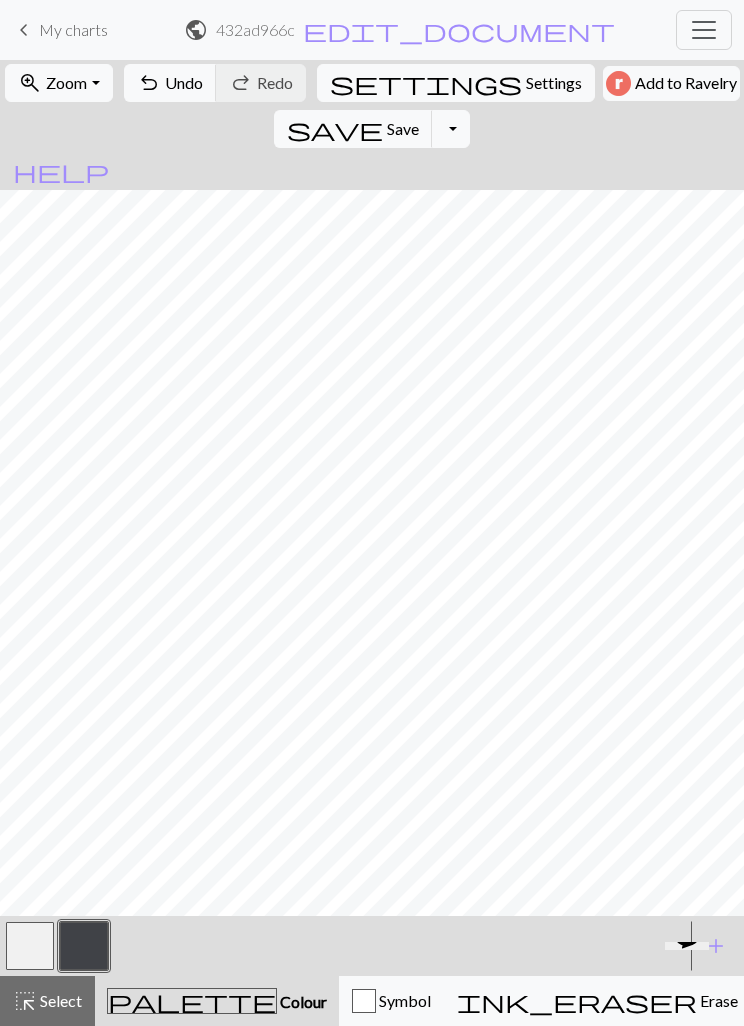 click at bounding box center (30, 946) 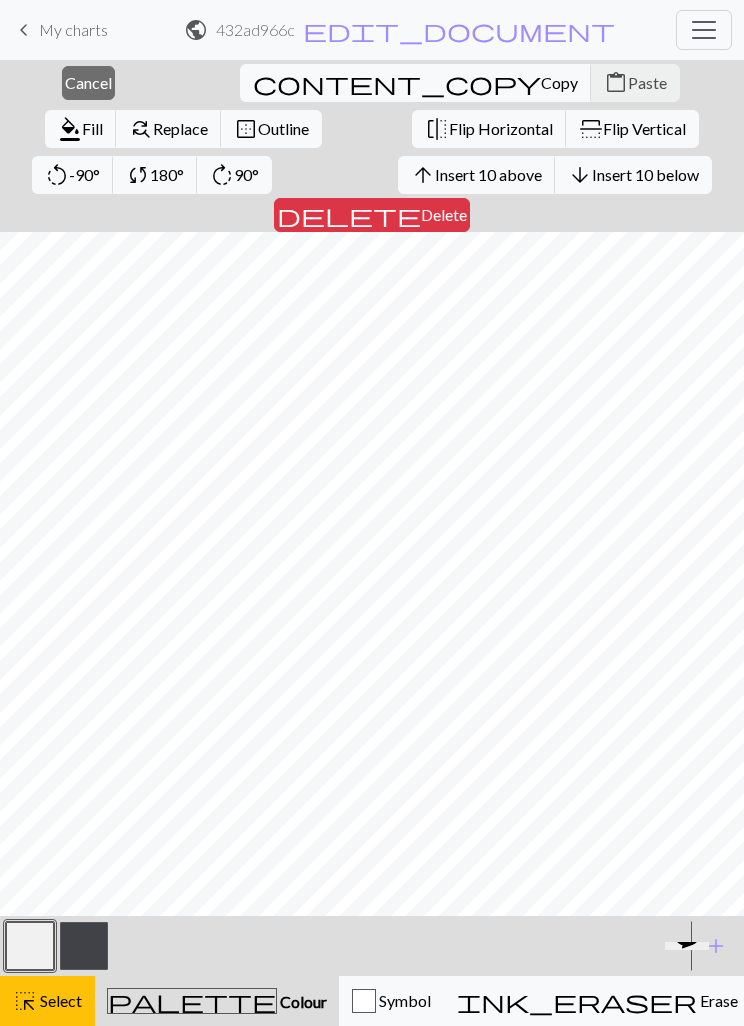 click on "highlight_alt   Select   Select" at bounding box center (47, 1001) 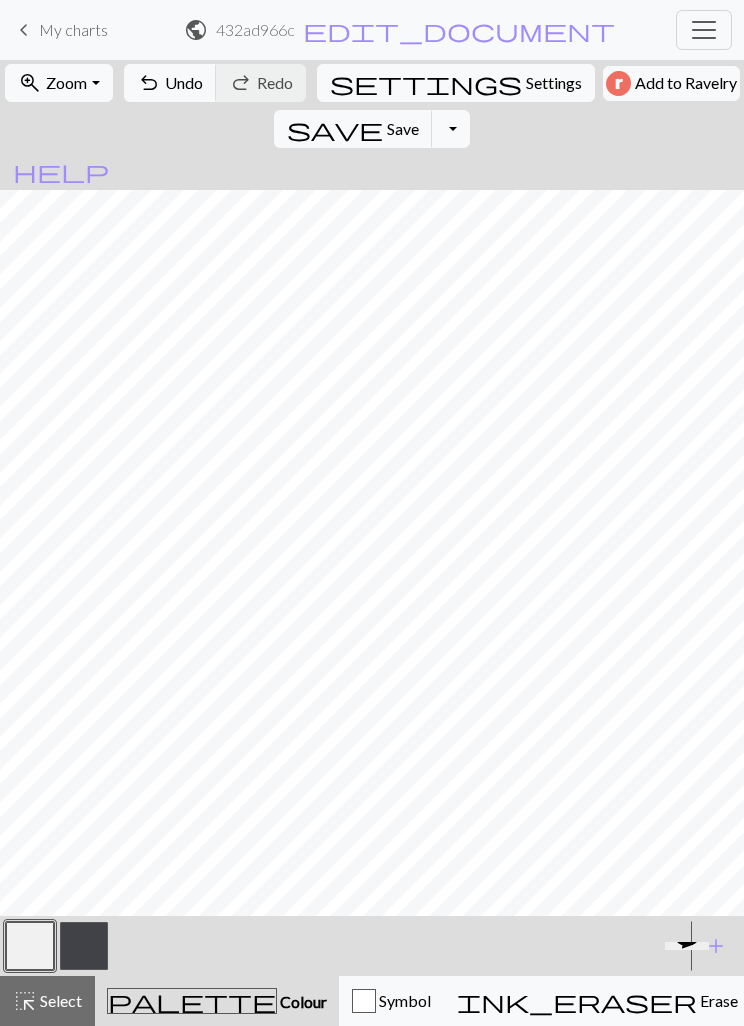 click at bounding box center (84, 946) 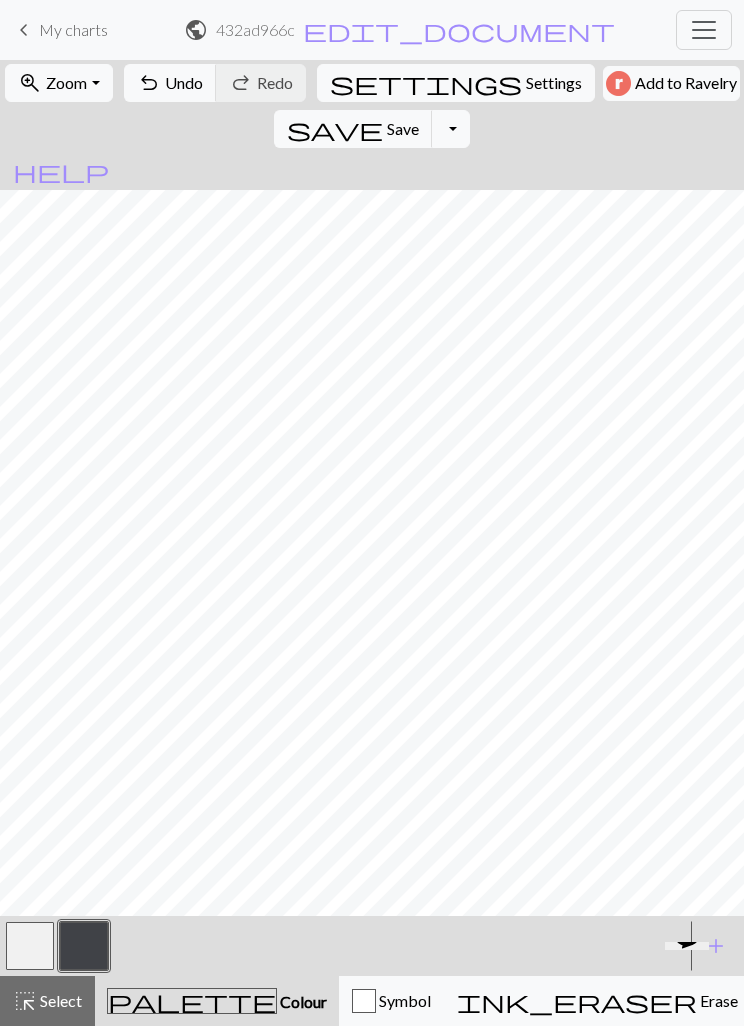 click on "Save" at bounding box center [403, 128] 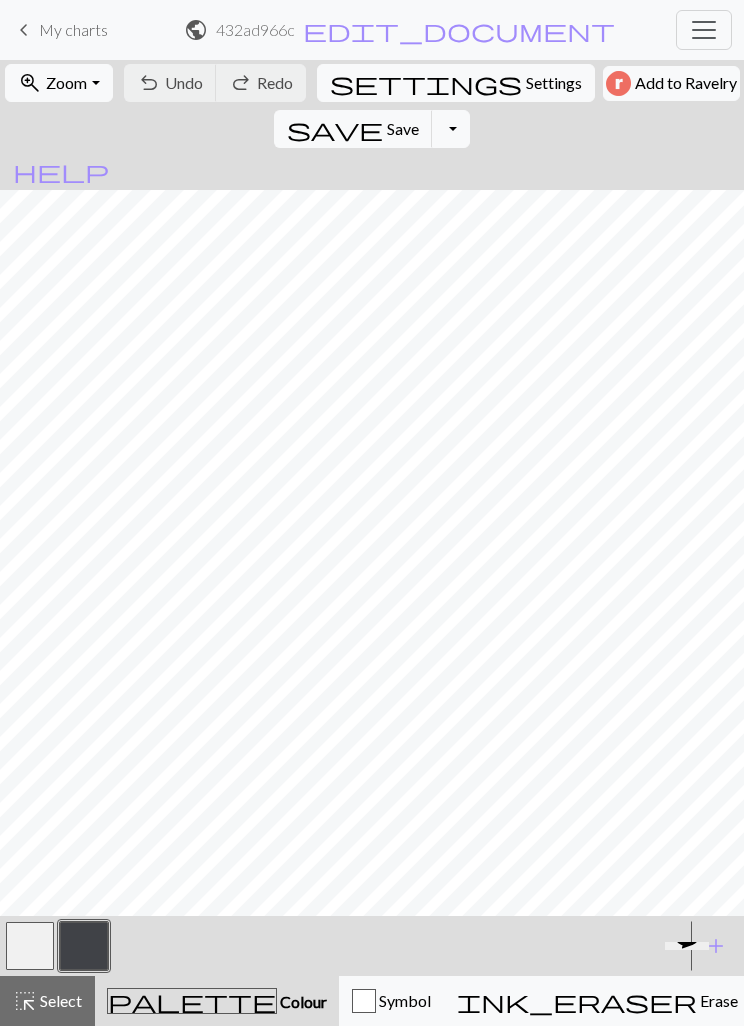 click on "Save" at bounding box center (403, 128) 